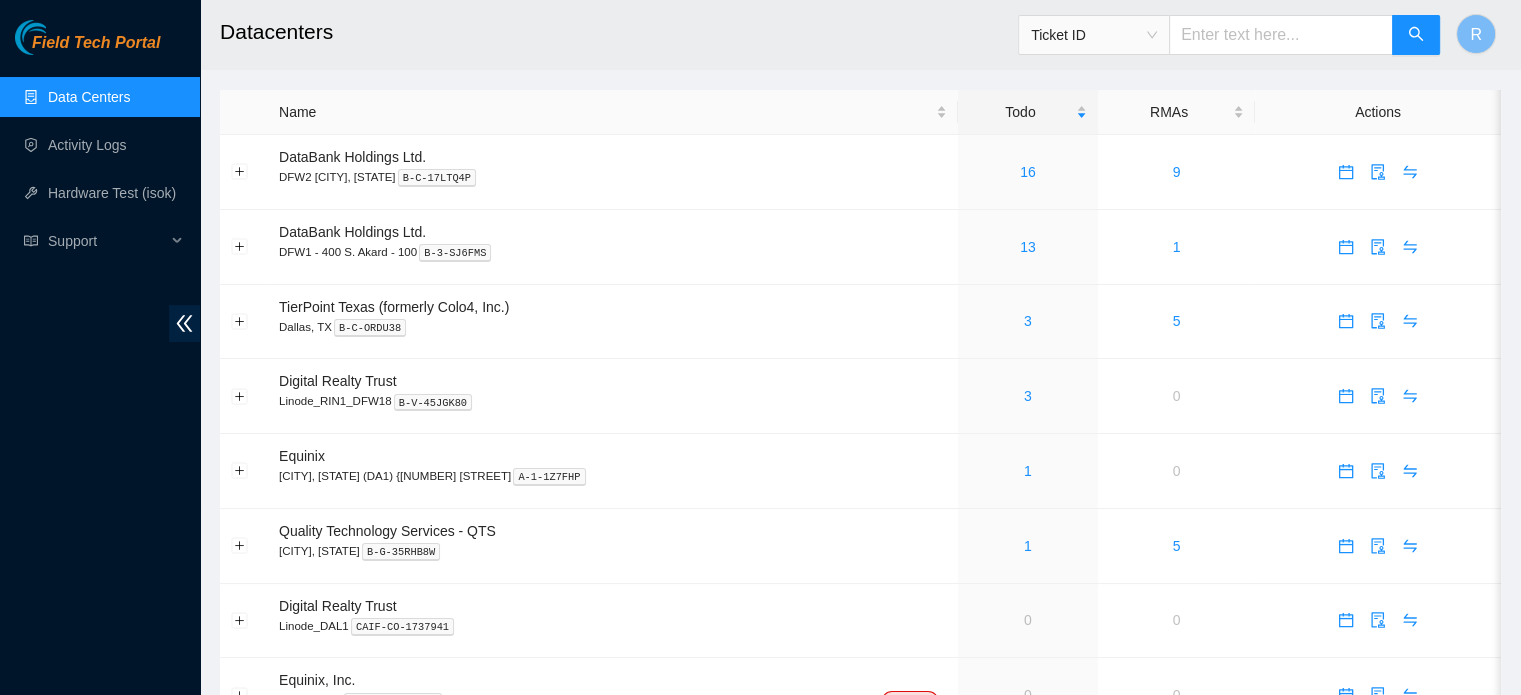 scroll, scrollTop: 0, scrollLeft: 0, axis: both 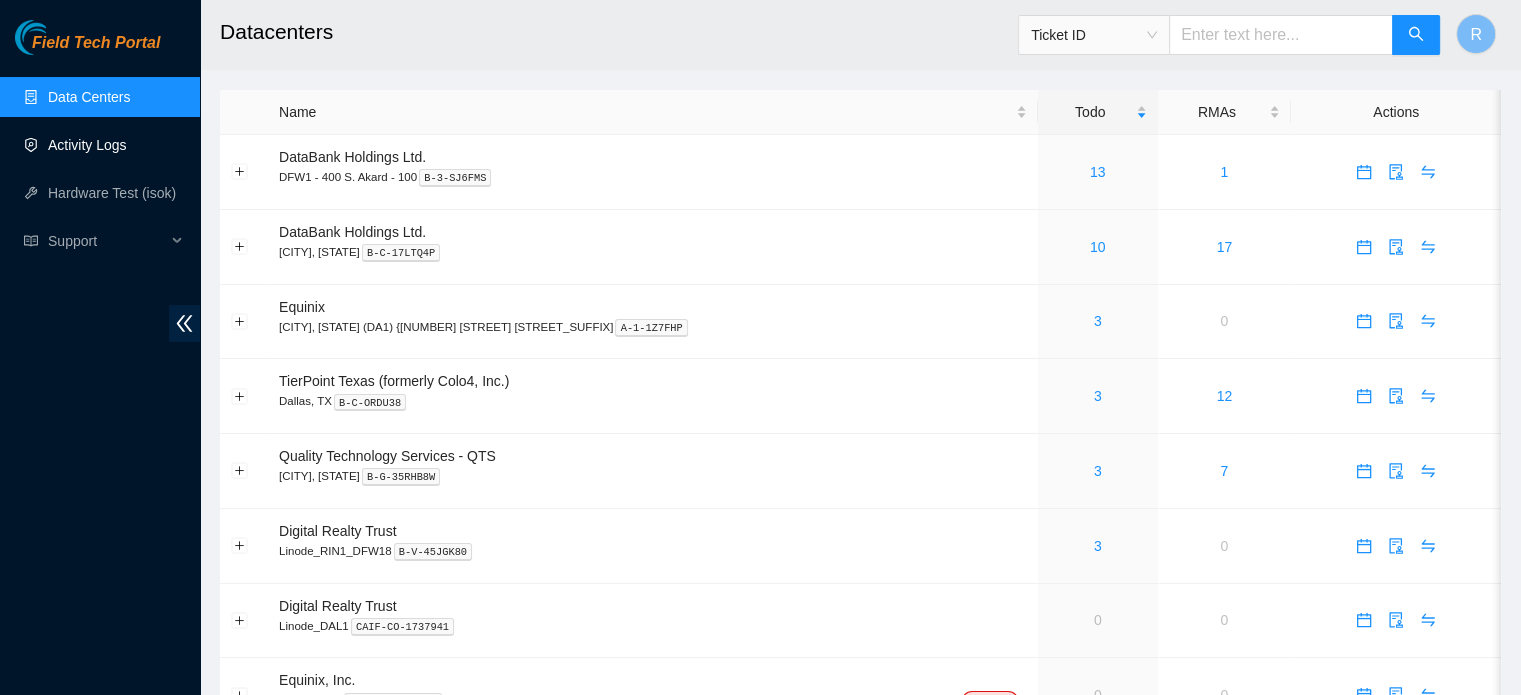 click on "Activity Logs" at bounding box center (87, 145) 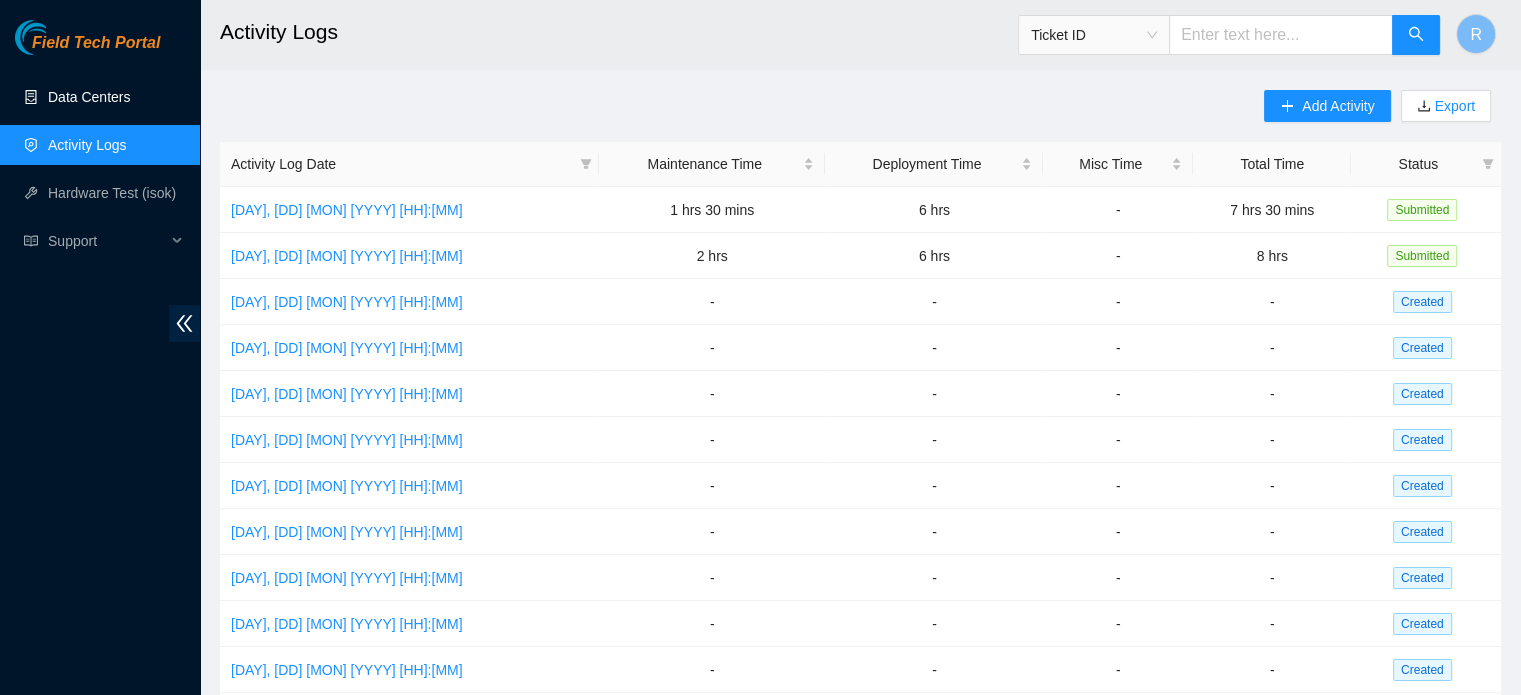 click on "Data Centers" at bounding box center [89, 97] 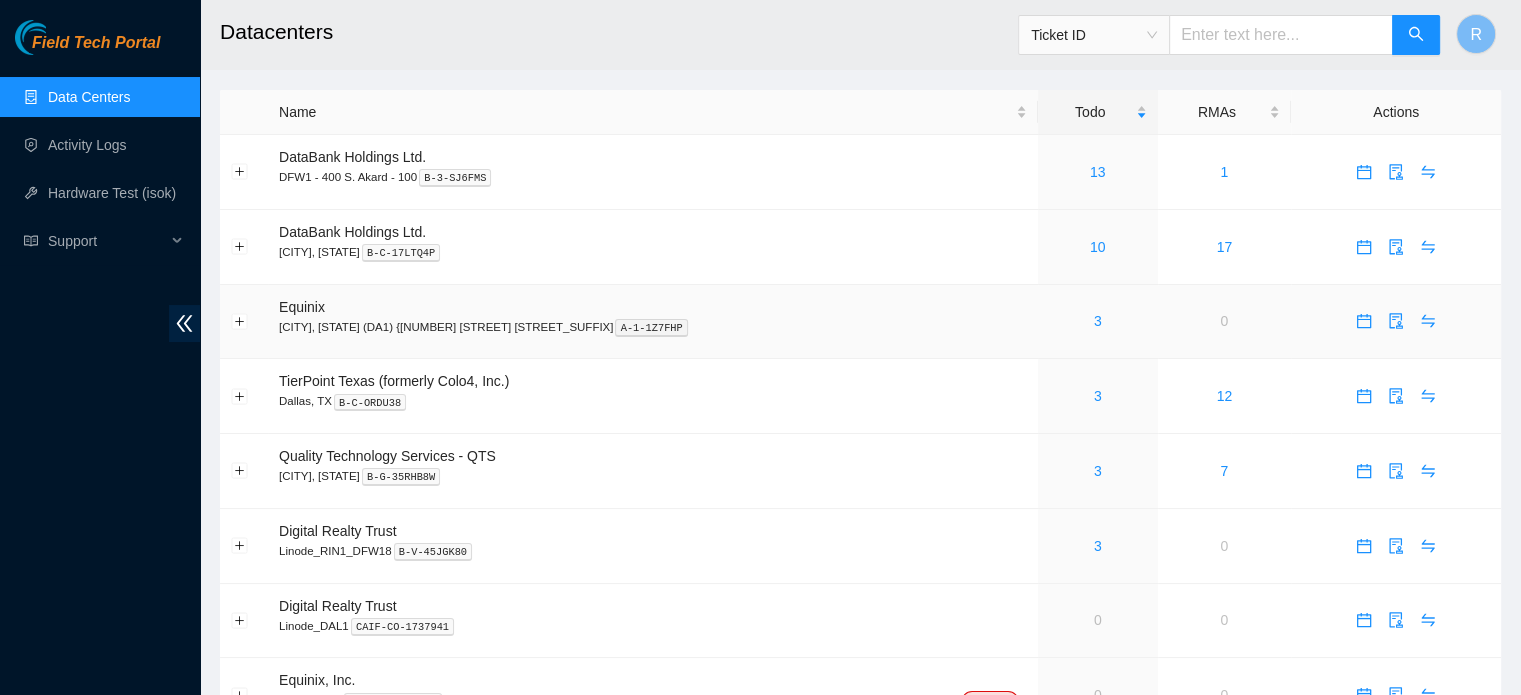 click on "3" at bounding box center [1098, 321] 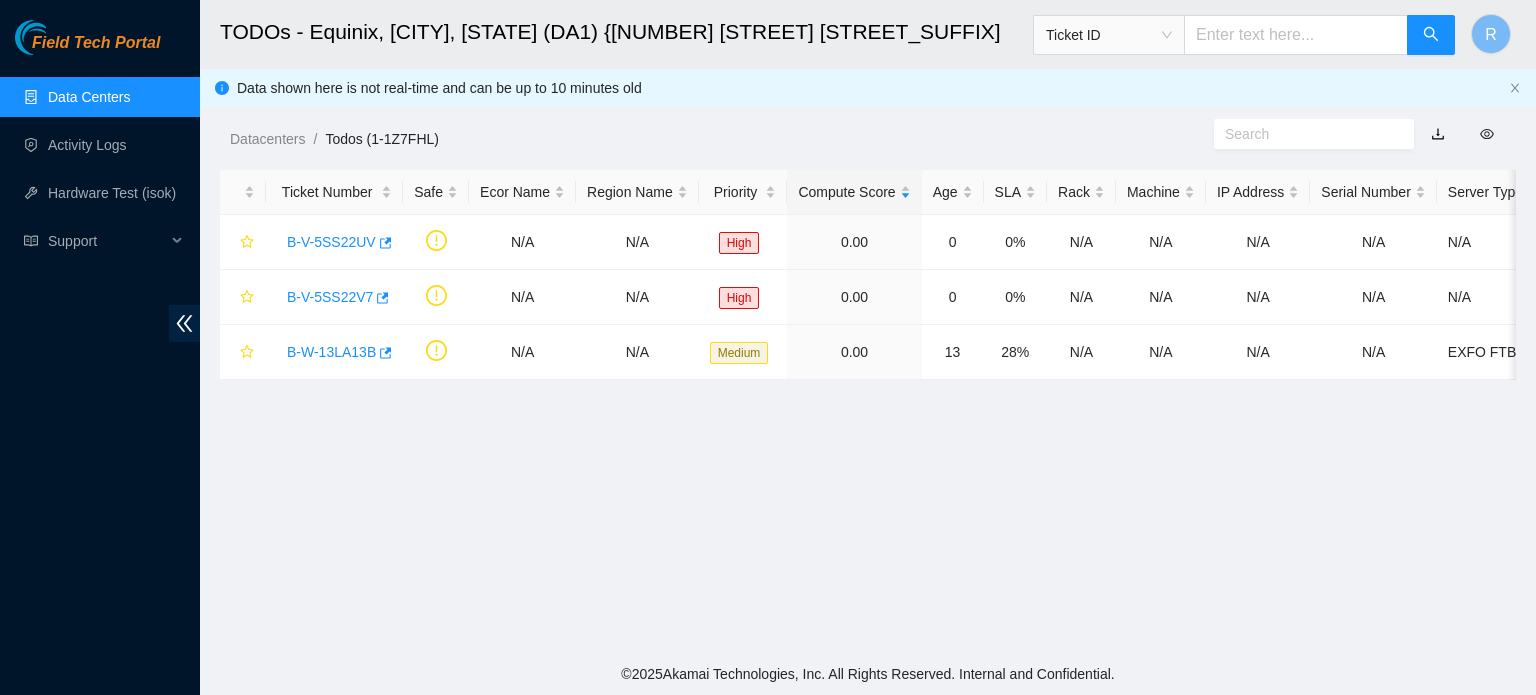 click on "Data Centers" at bounding box center [89, 97] 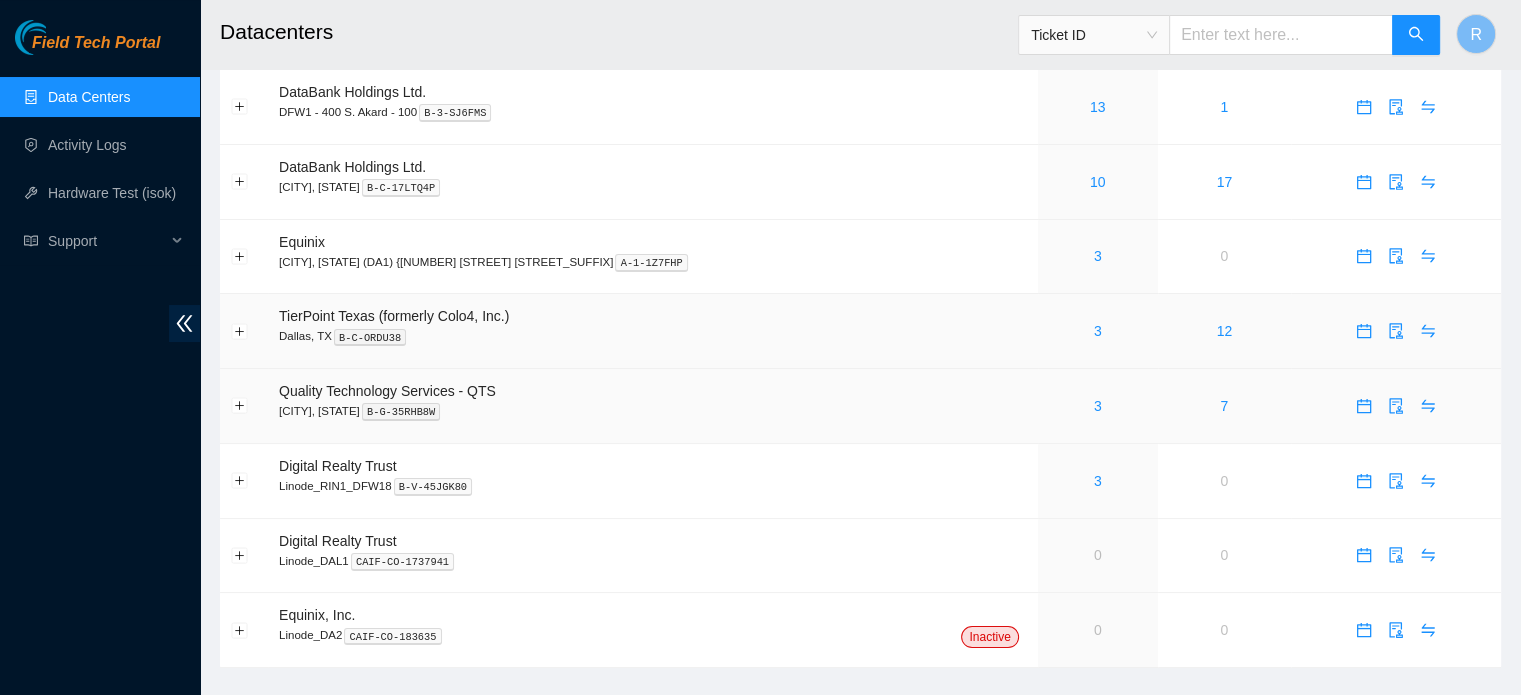scroll, scrollTop: 100, scrollLeft: 0, axis: vertical 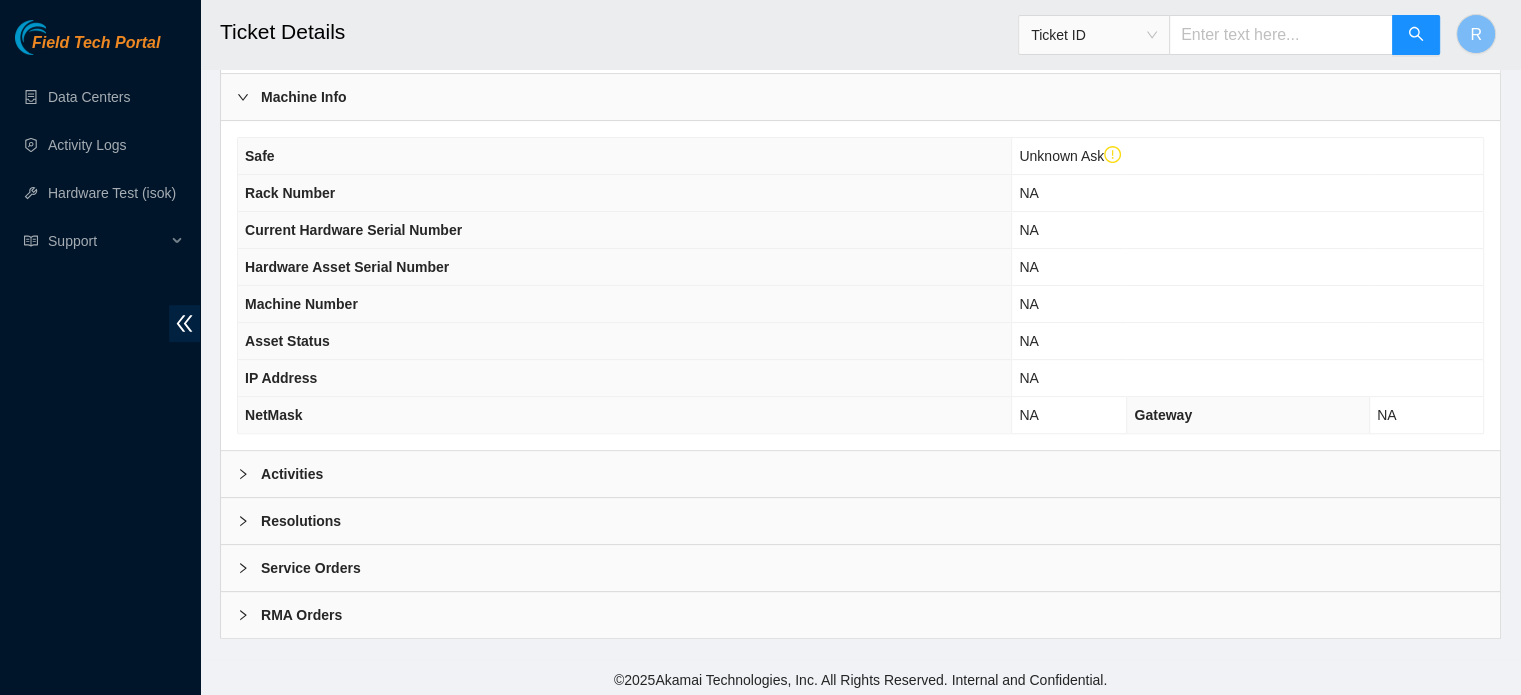 click on "Activities" at bounding box center (860, 474) 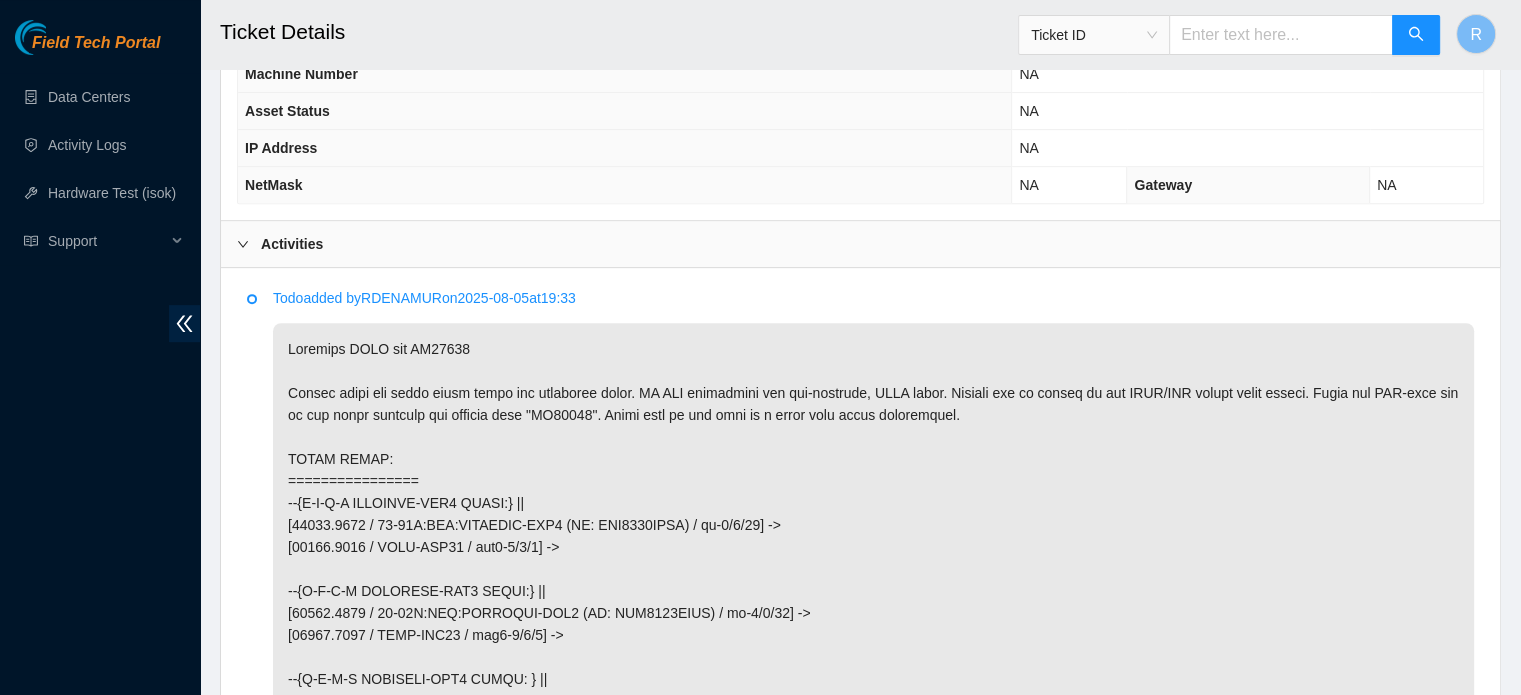 scroll, scrollTop: 308, scrollLeft: 0, axis: vertical 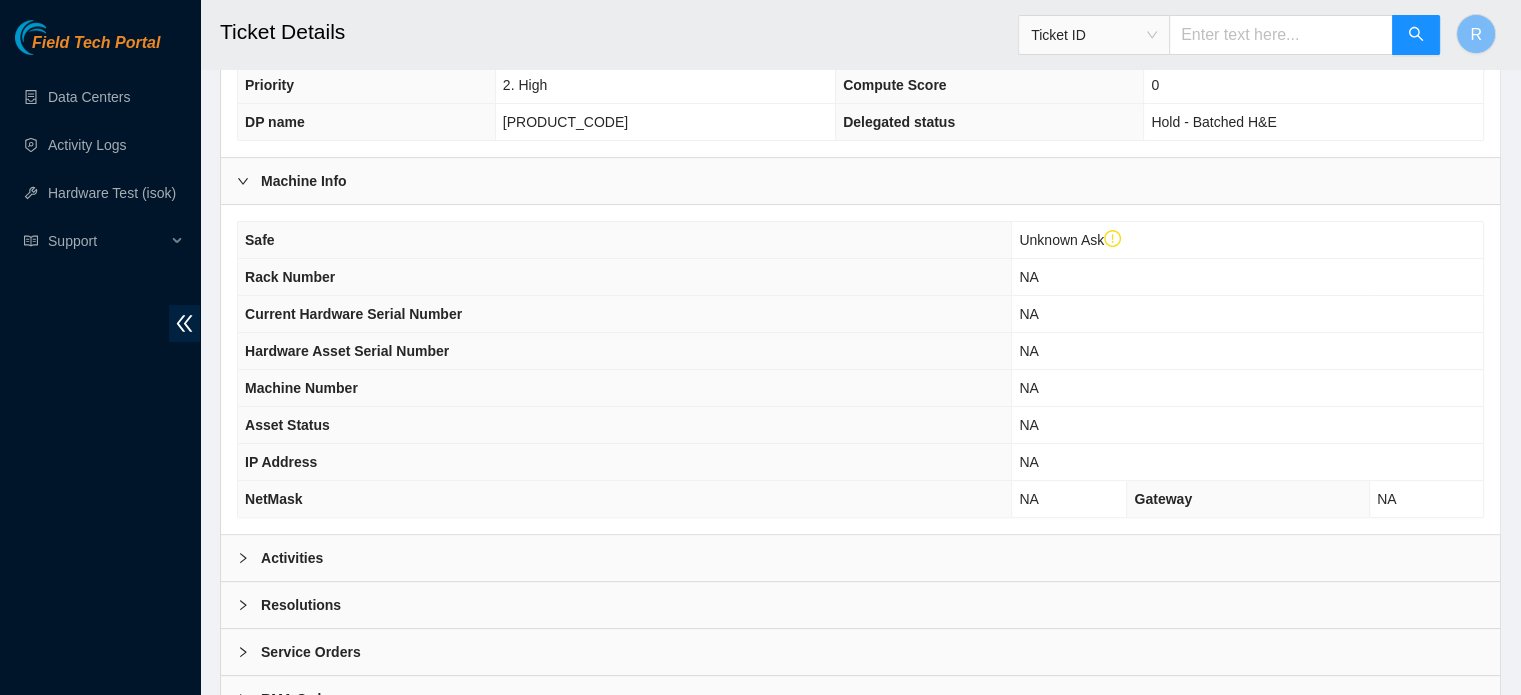 click on "Activities" at bounding box center (860, 558) 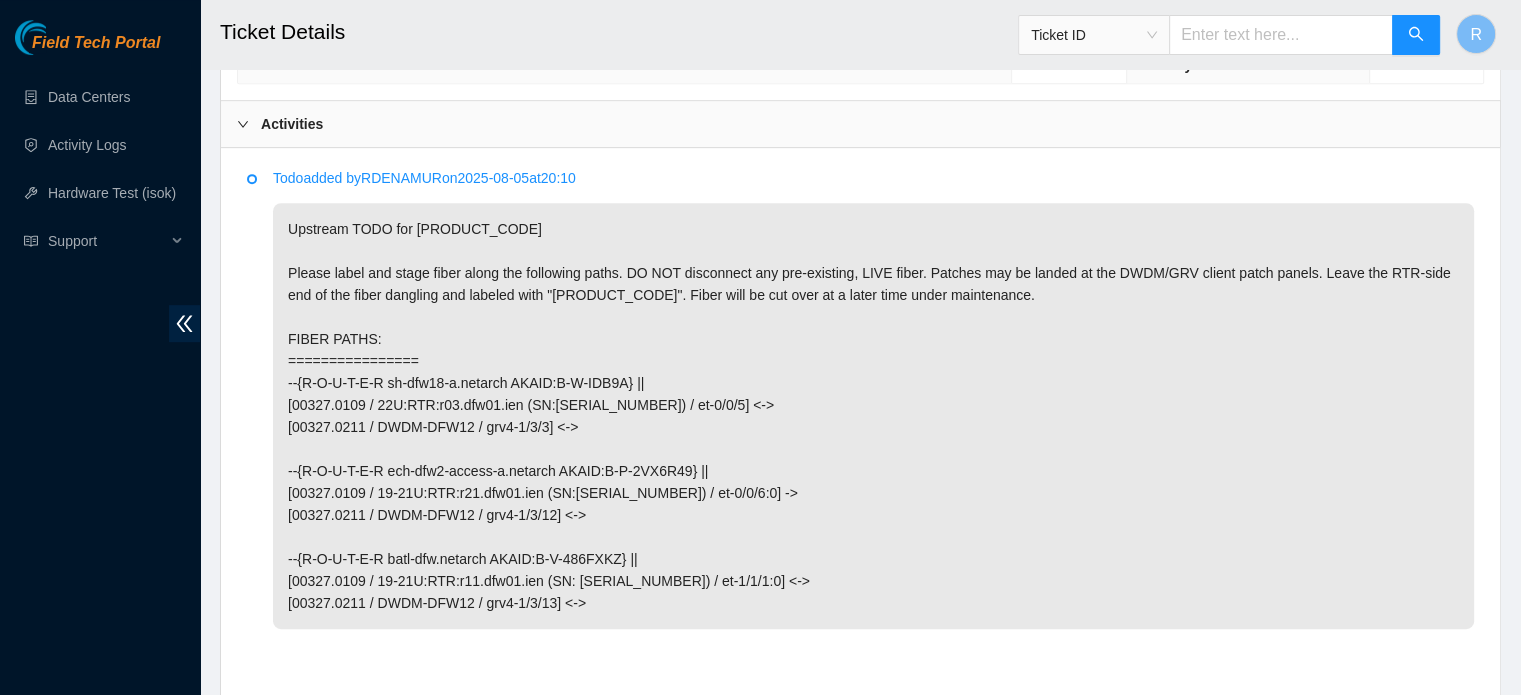 scroll, scrollTop: 900, scrollLeft: 0, axis: vertical 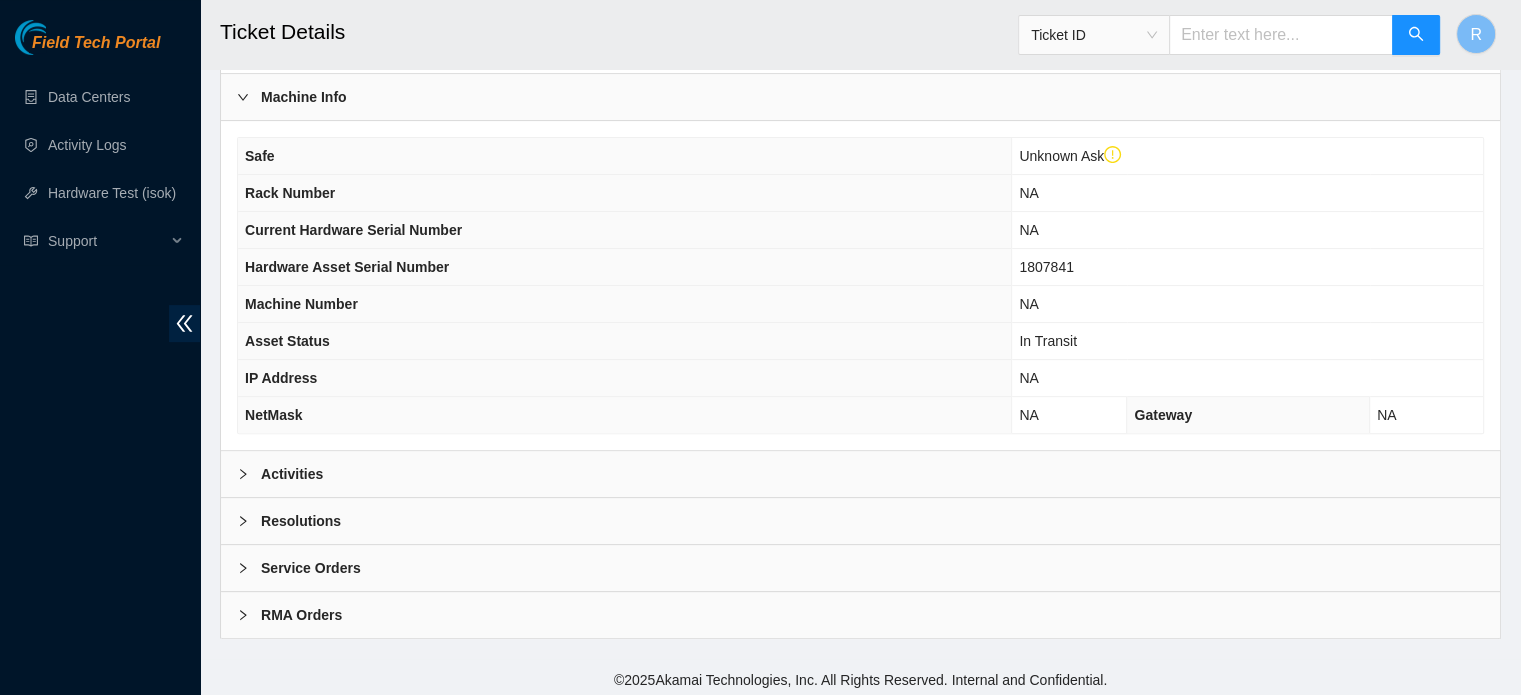 click on "Activities" at bounding box center (860, 474) 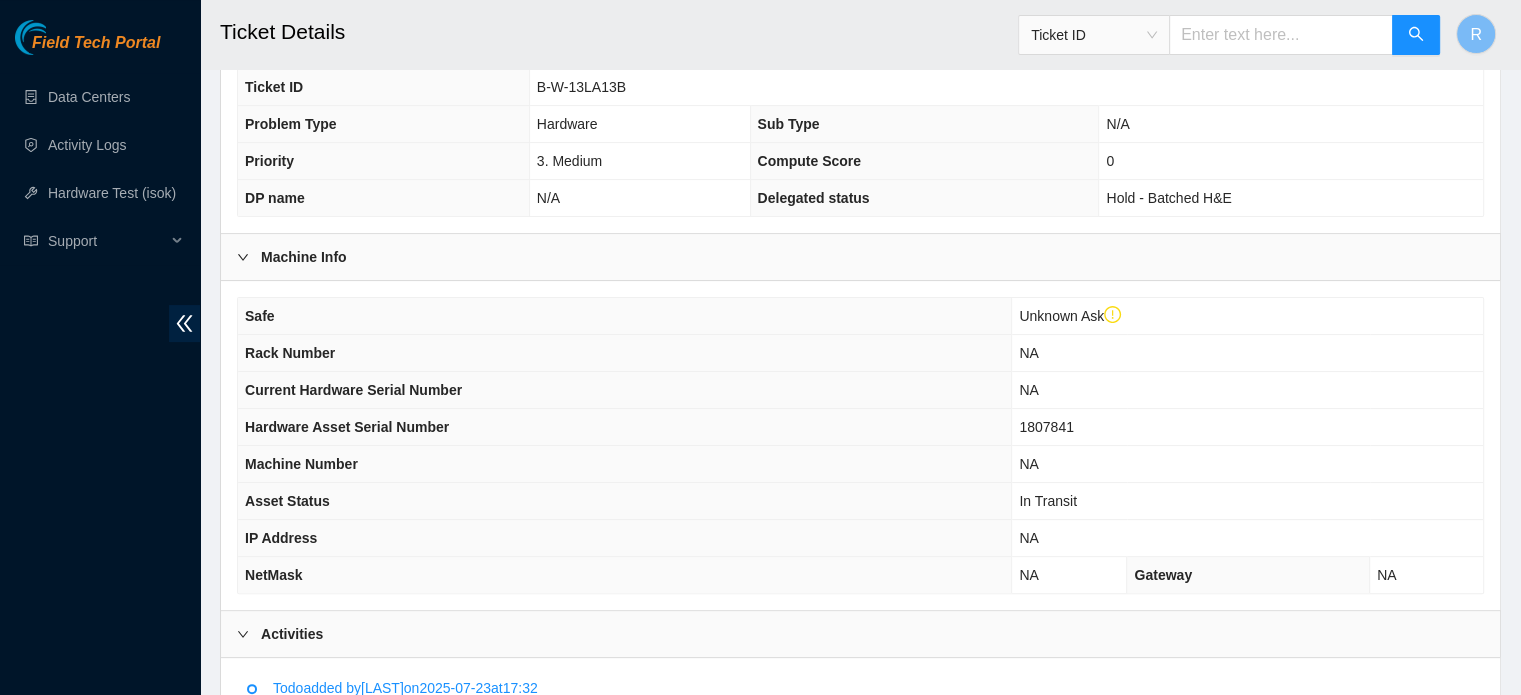 scroll, scrollTop: 0, scrollLeft: 0, axis: both 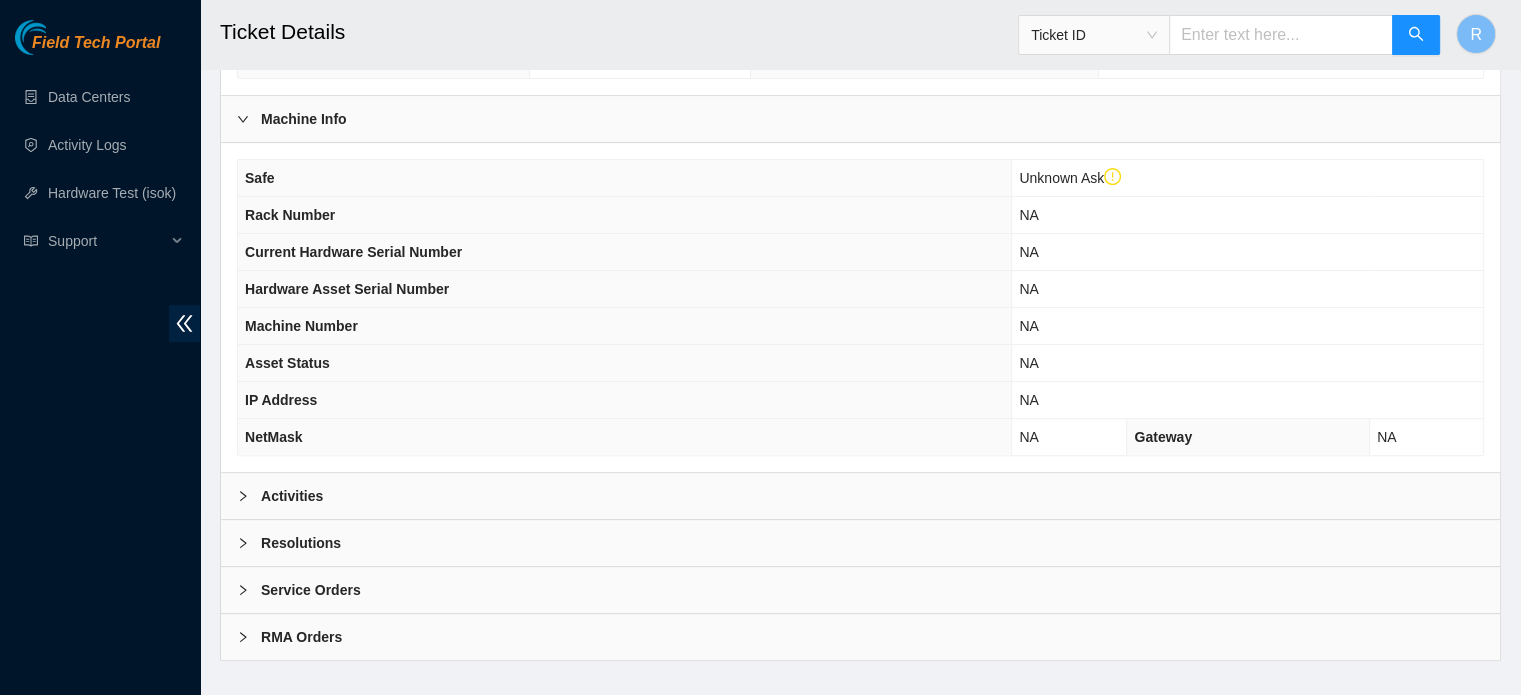 click on "Activities" at bounding box center (860, 496) 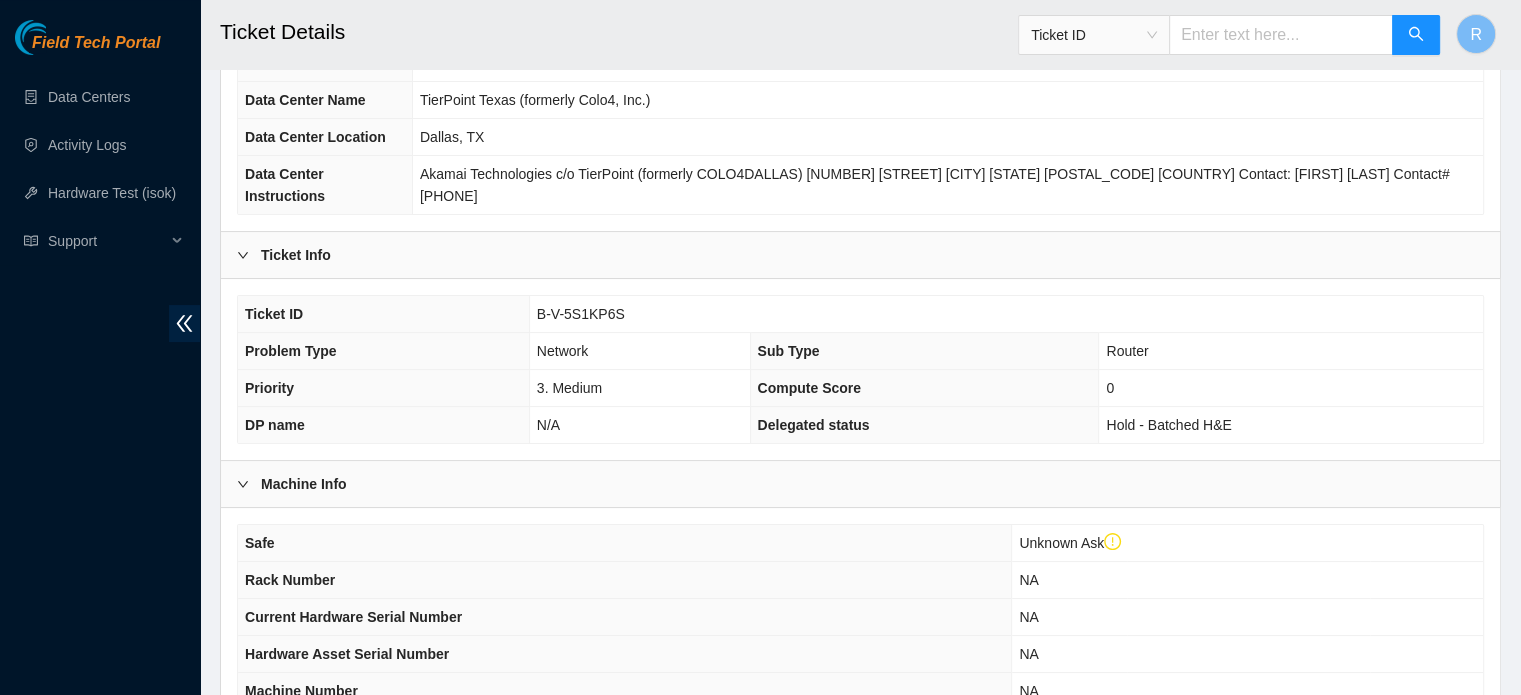 scroll, scrollTop: 0, scrollLeft: 0, axis: both 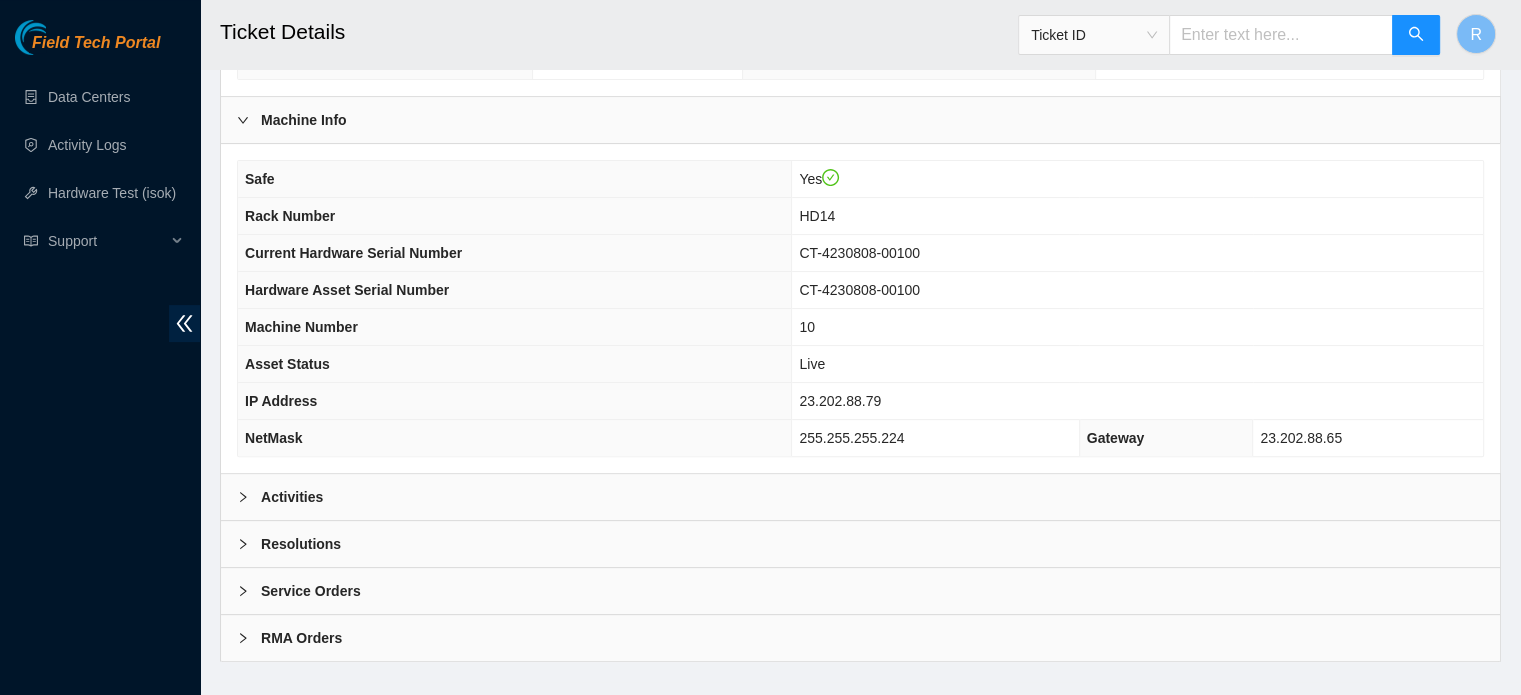 click on "Activities" at bounding box center (860, 497) 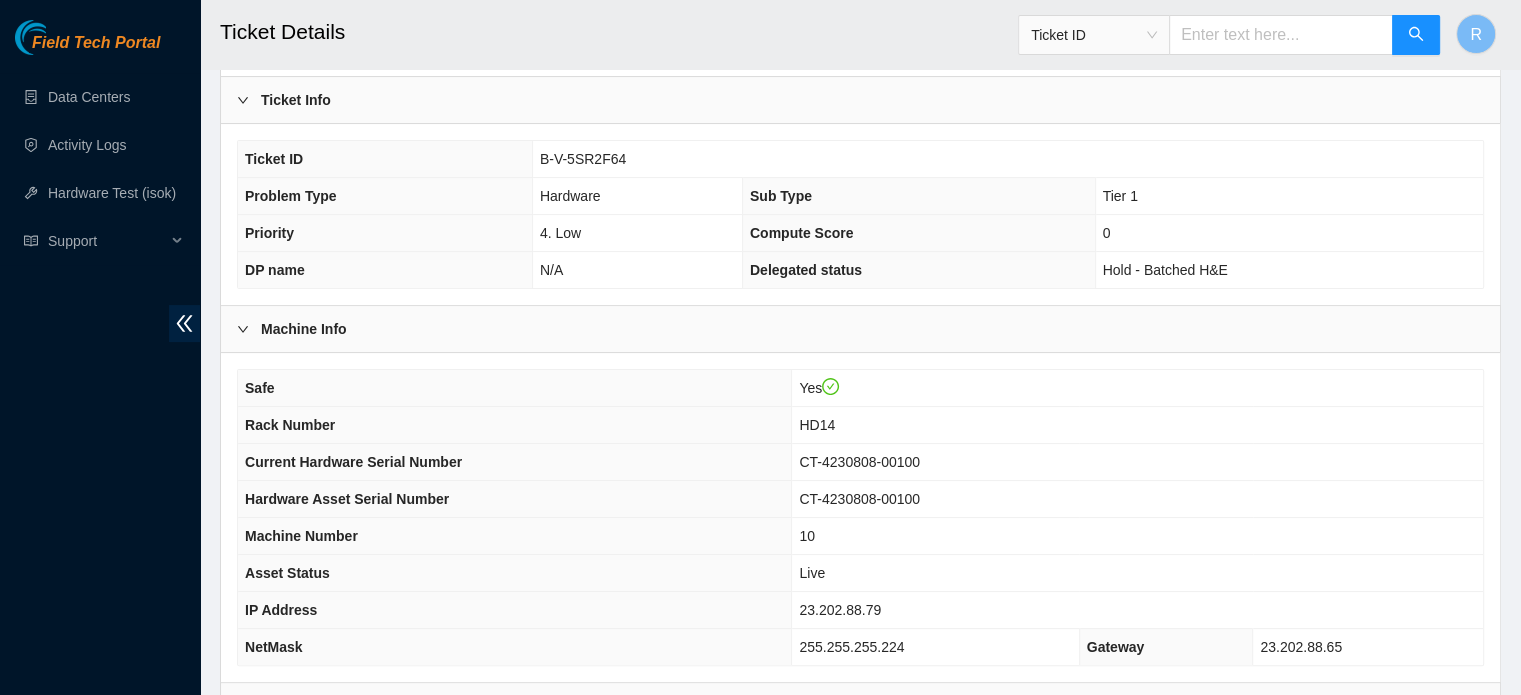 scroll, scrollTop: 0, scrollLeft: 0, axis: both 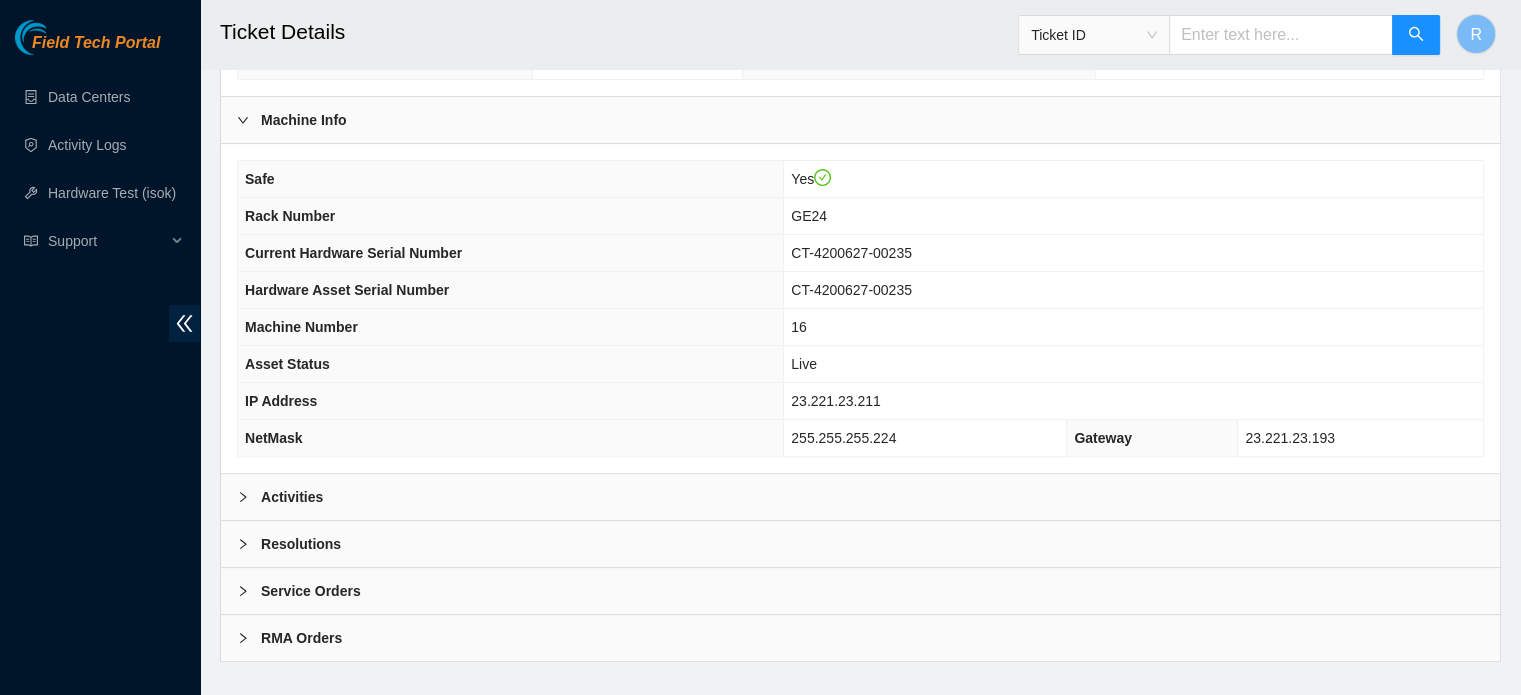 click on "Activities" at bounding box center [292, 497] 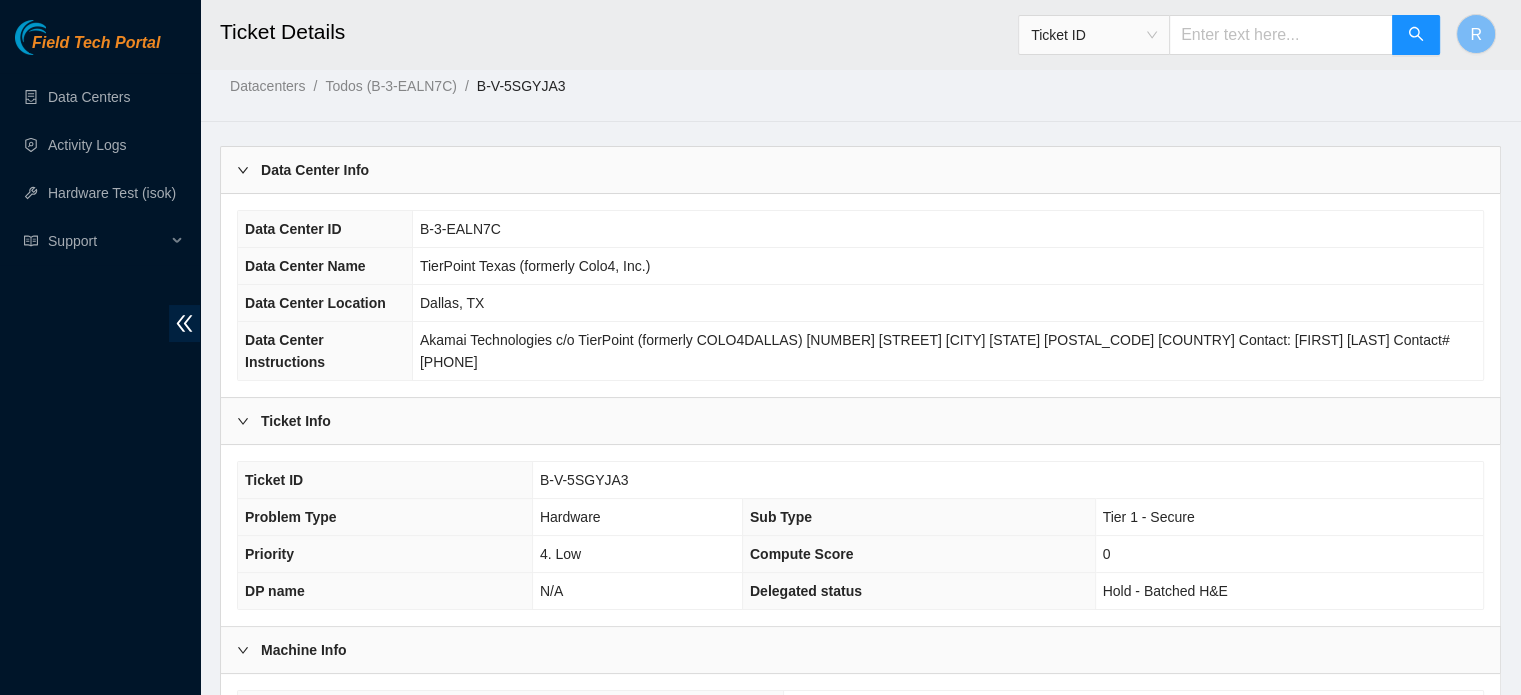 scroll, scrollTop: 0, scrollLeft: 0, axis: both 